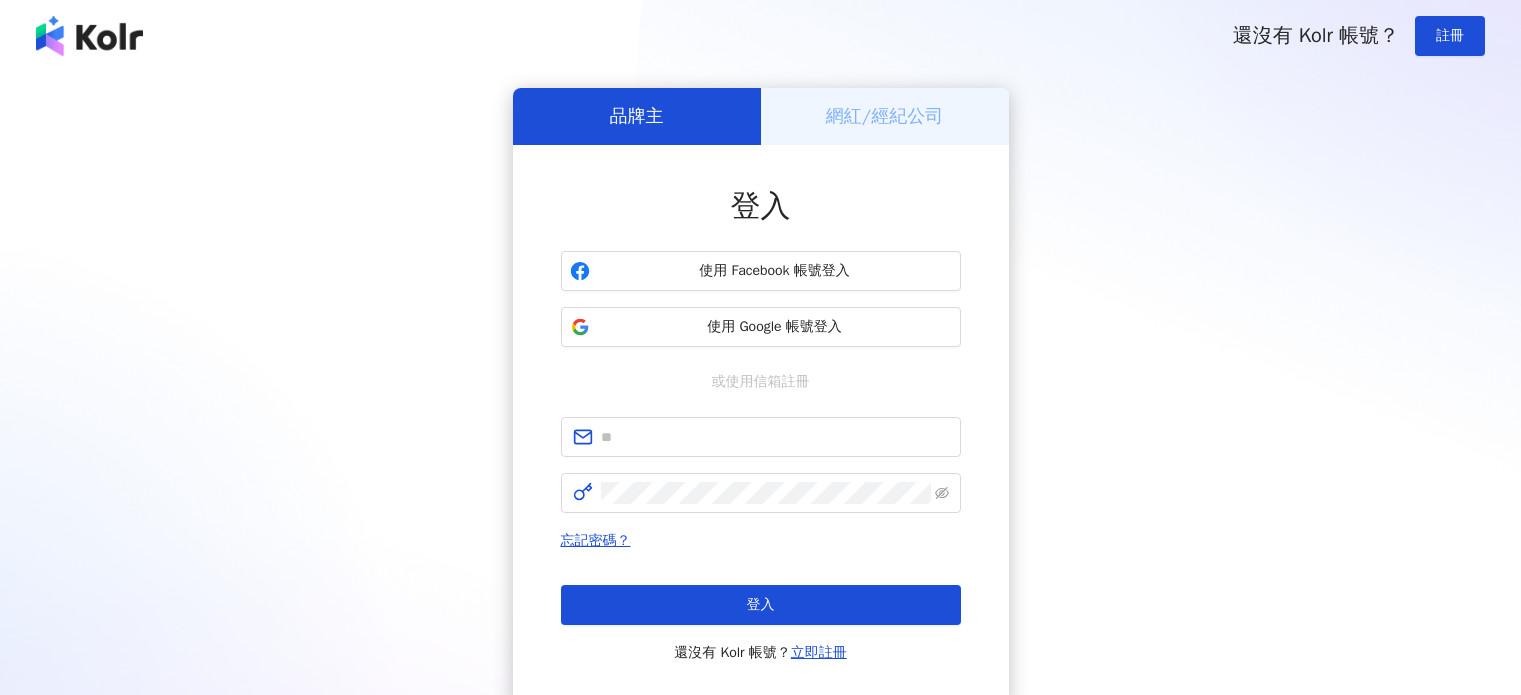 scroll, scrollTop: 0, scrollLeft: 0, axis: both 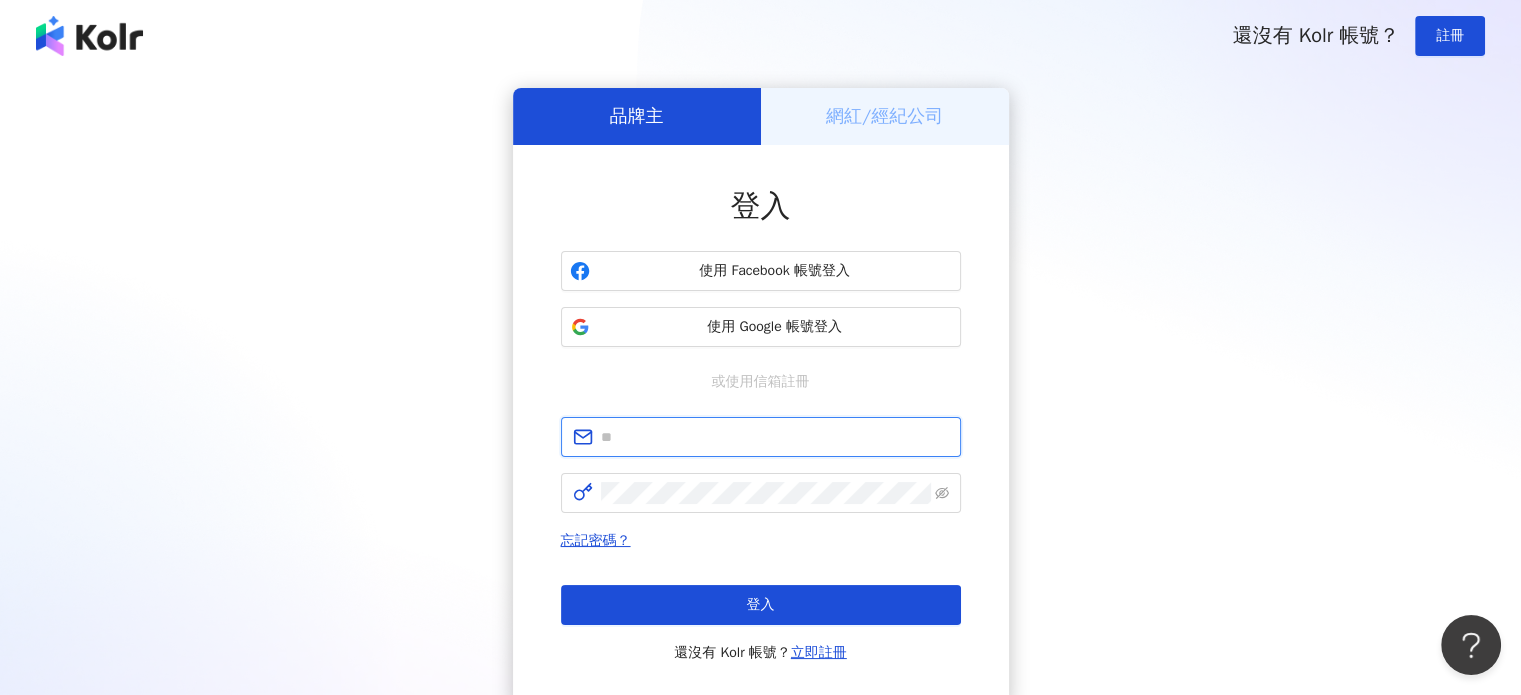 click at bounding box center (775, 437) 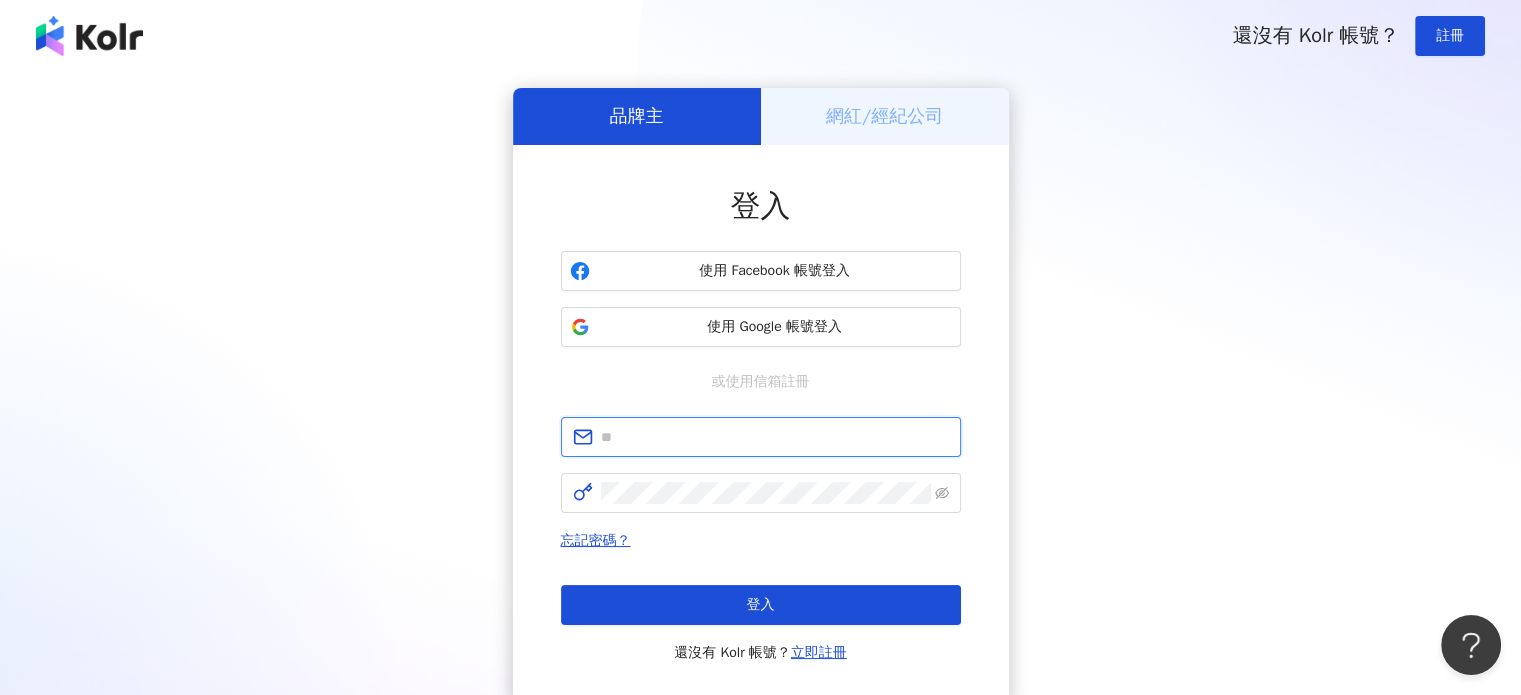 type on "**********" 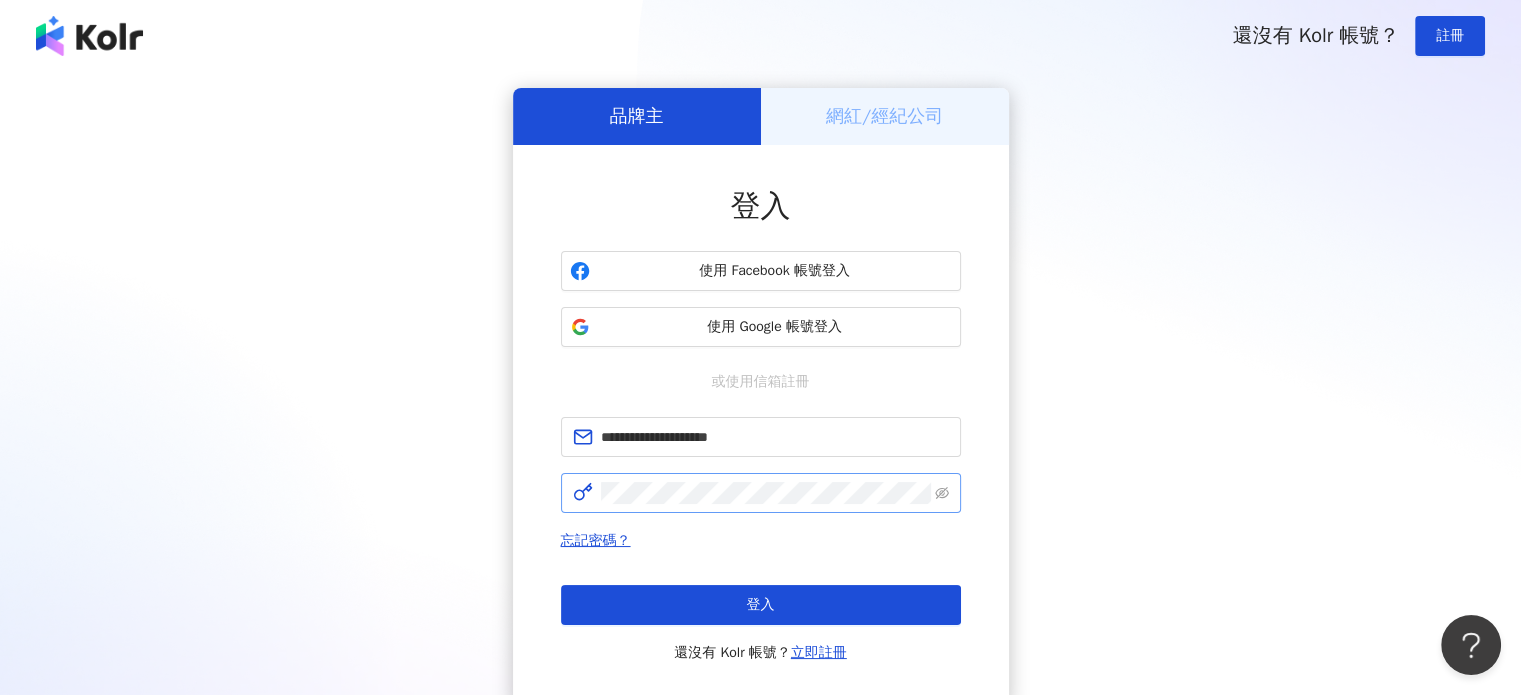 click at bounding box center [761, 493] 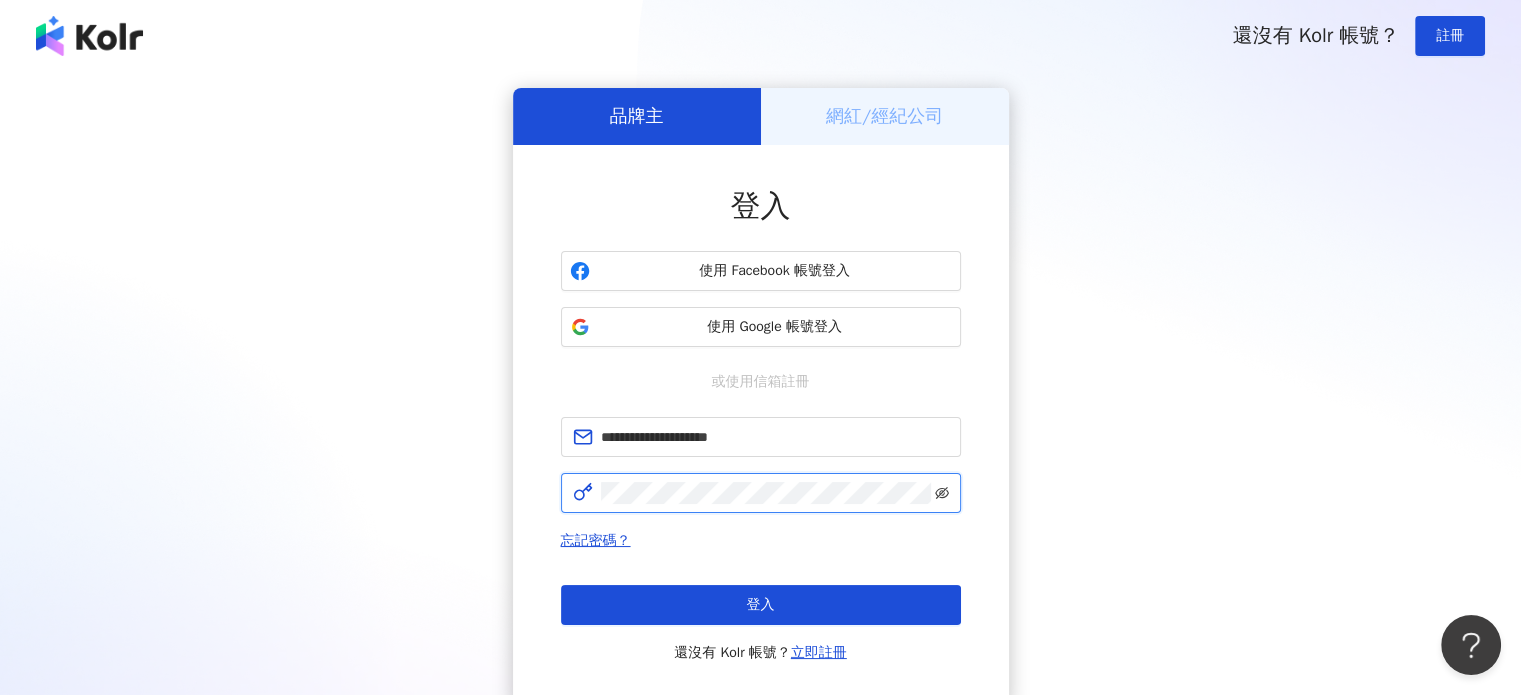 click 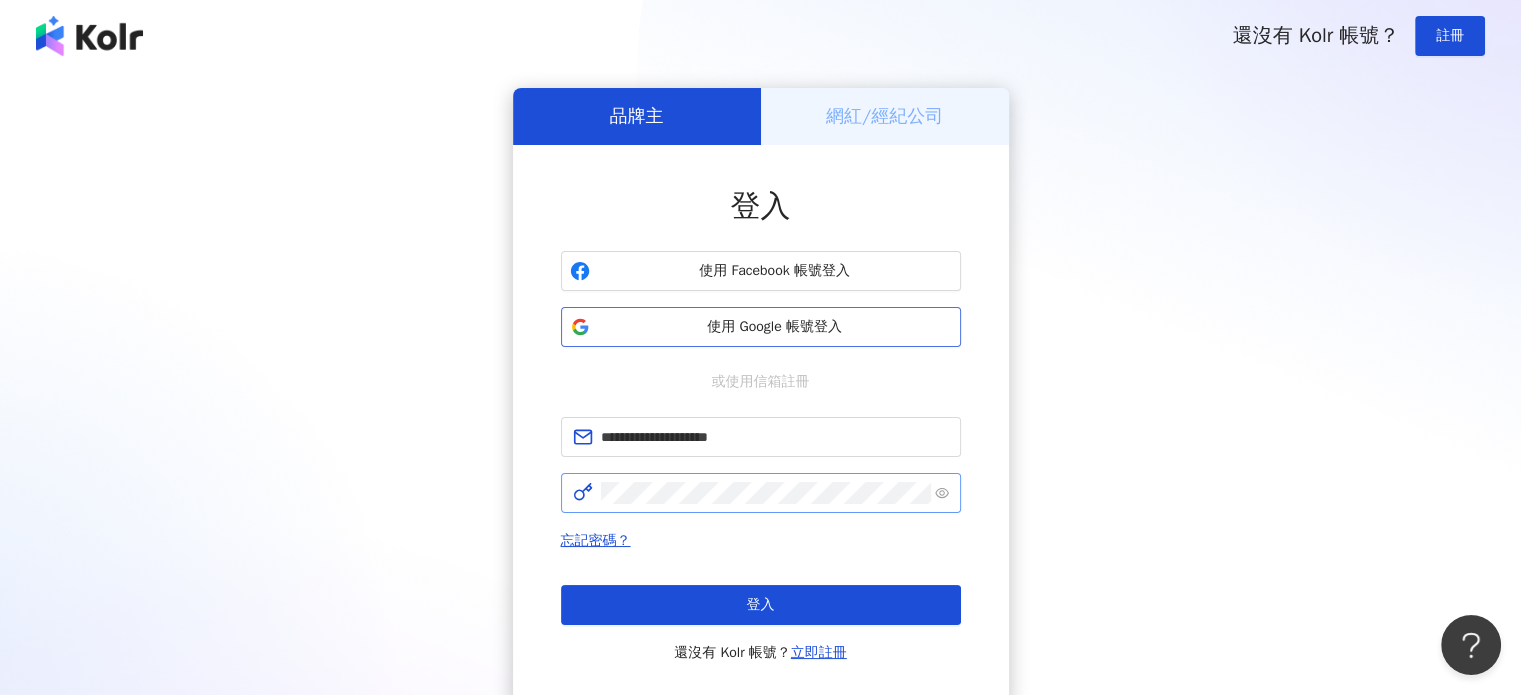 click on "使用 Google 帳號登入" at bounding box center [775, 327] 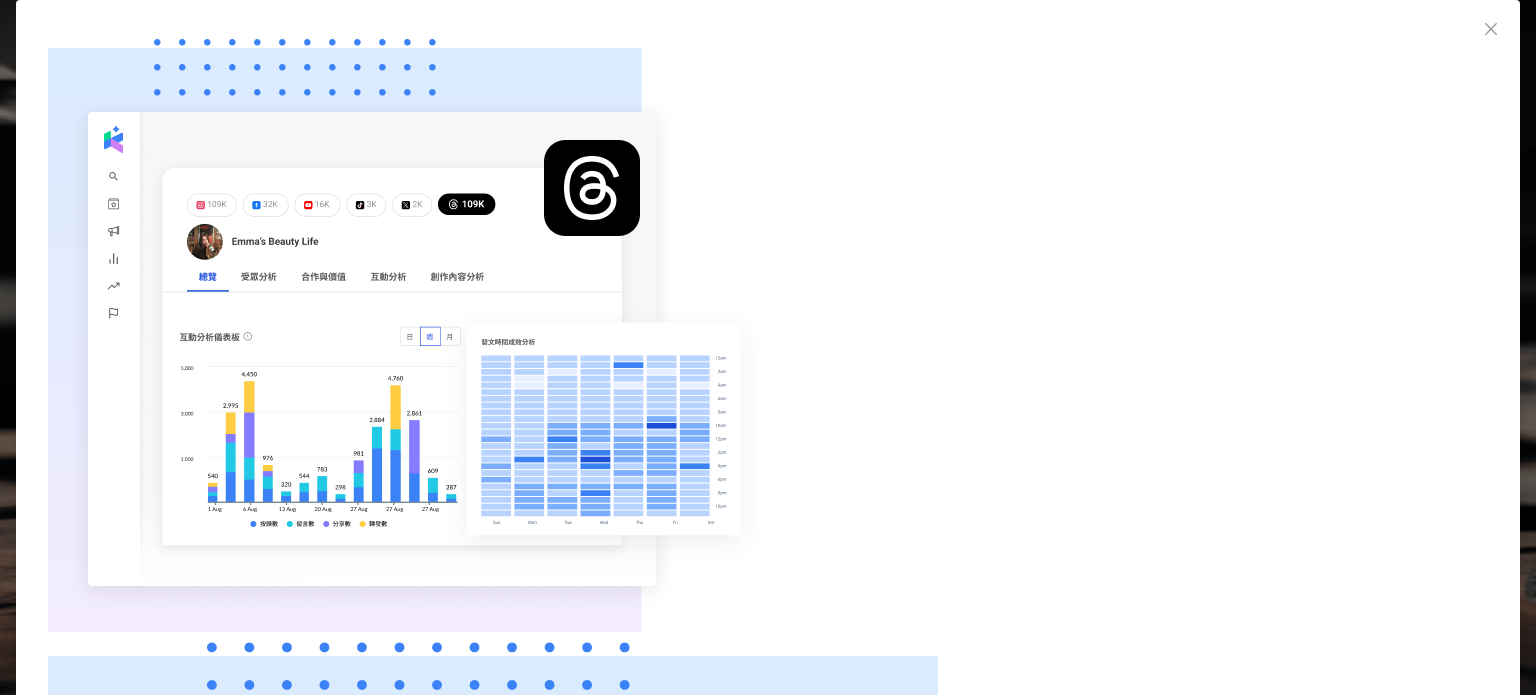 click 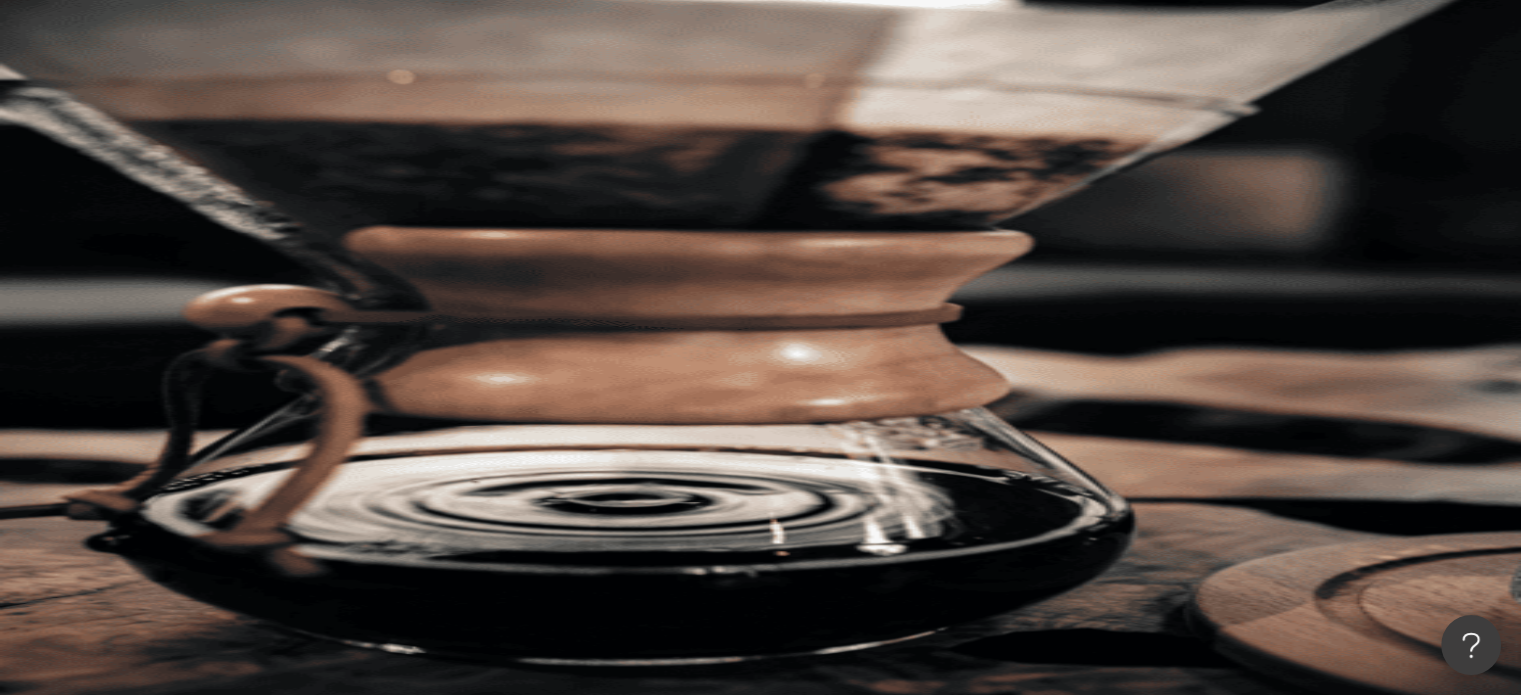 click on "L" at bounding box center (878, 280) 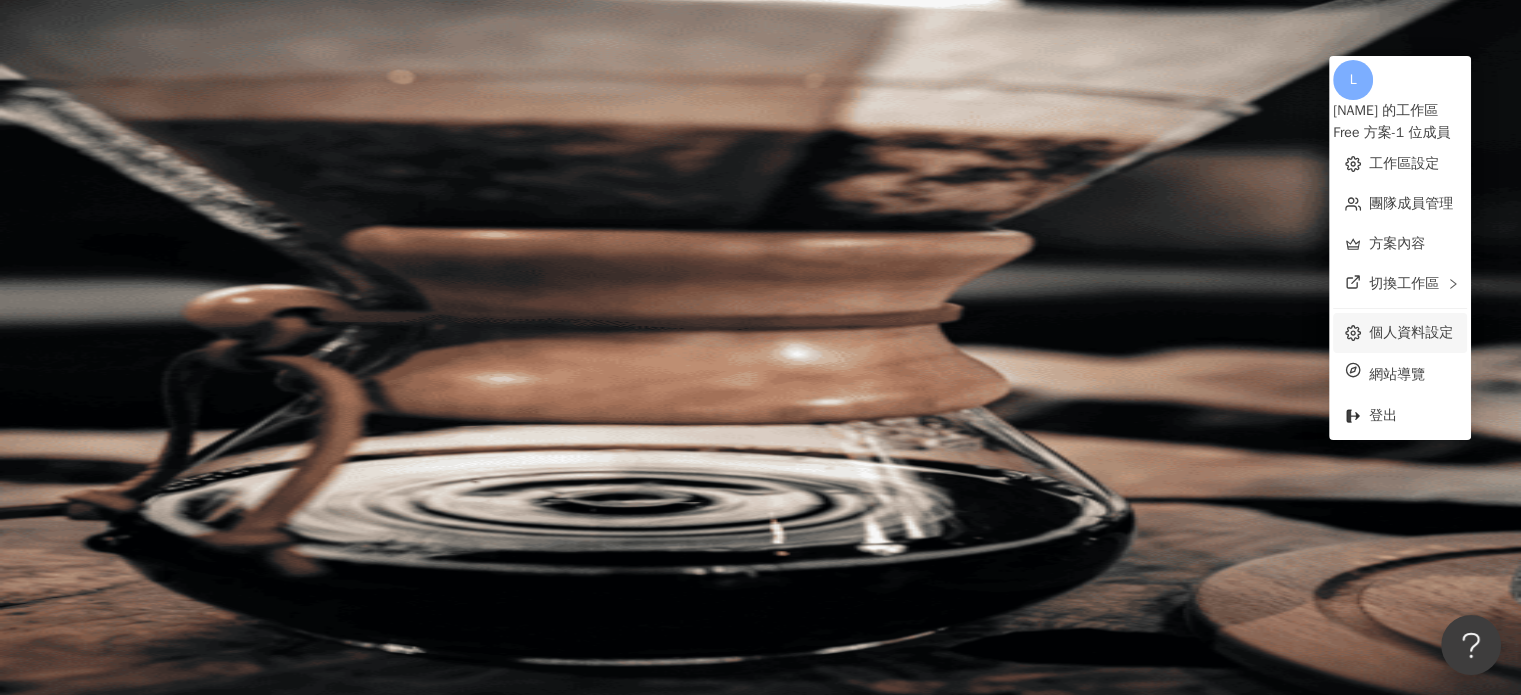 click on "個人資料設定" at bounding box center (1411, 332) 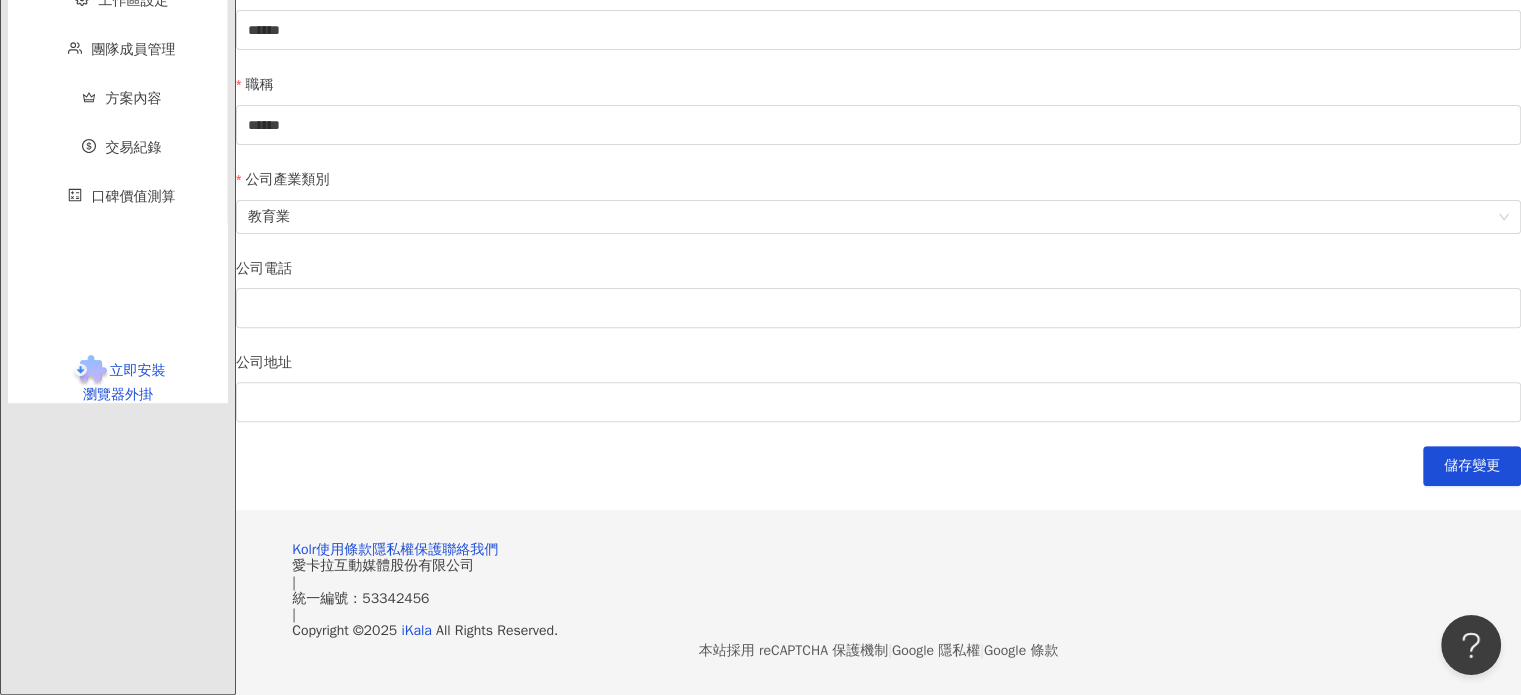 scroll, scrollTop: 683, scrollLeft: 0, axis: vertical 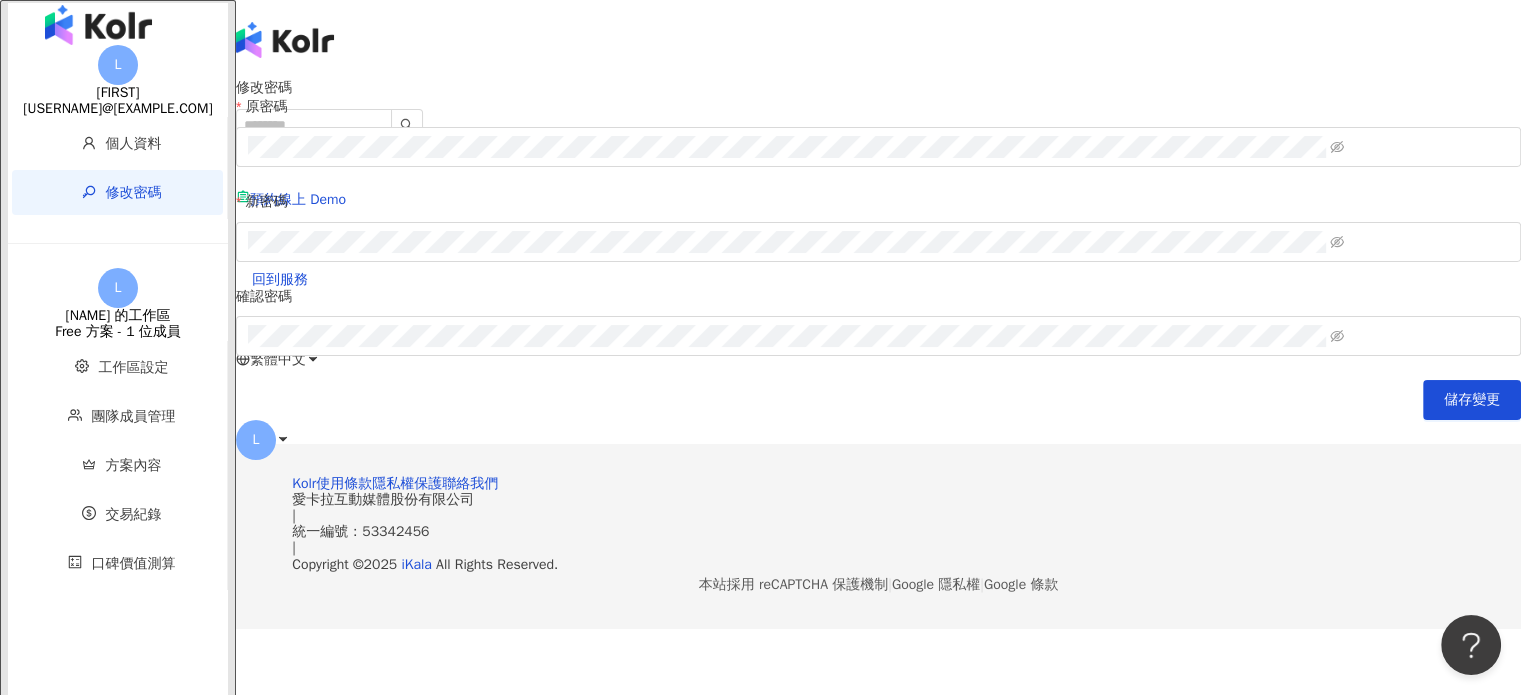 click on "L" at bounding box center [878, 440] 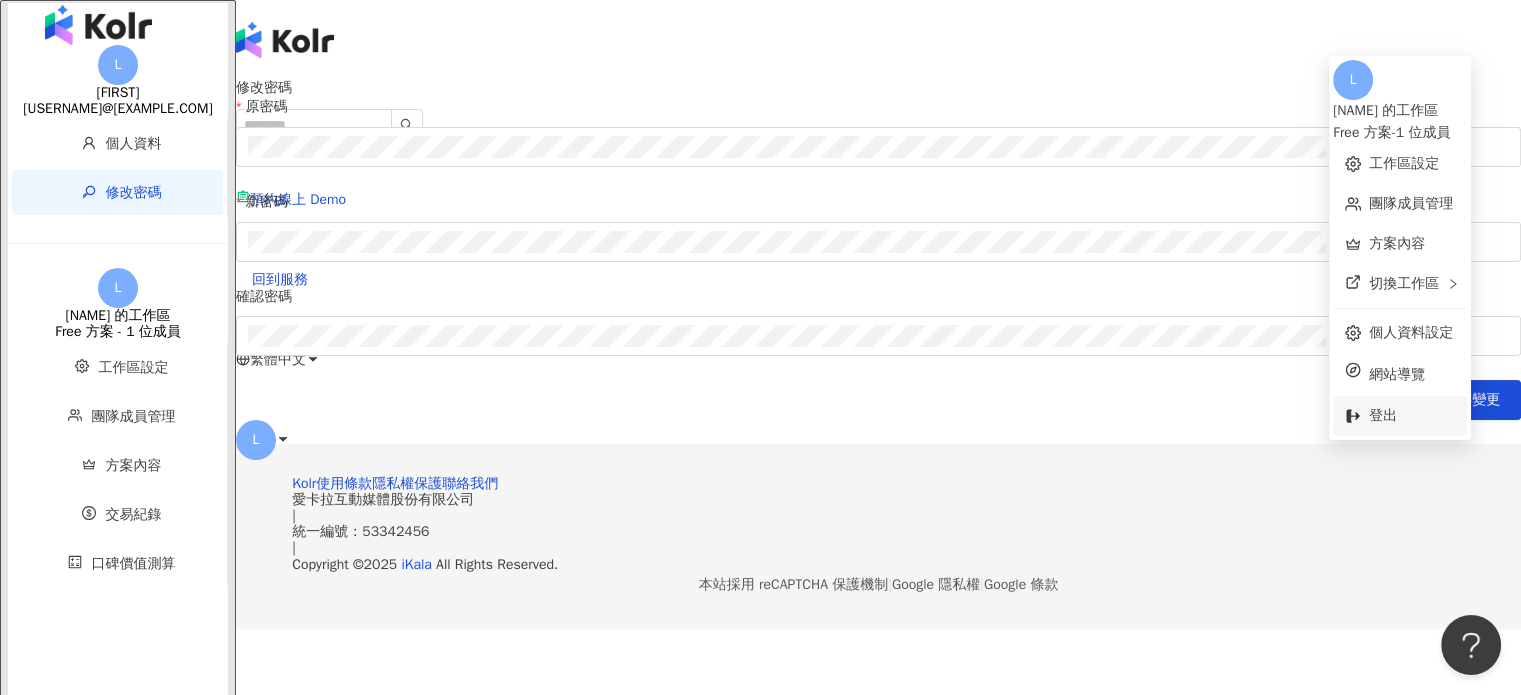 click on "登出" at bounding box center (1383, 415) 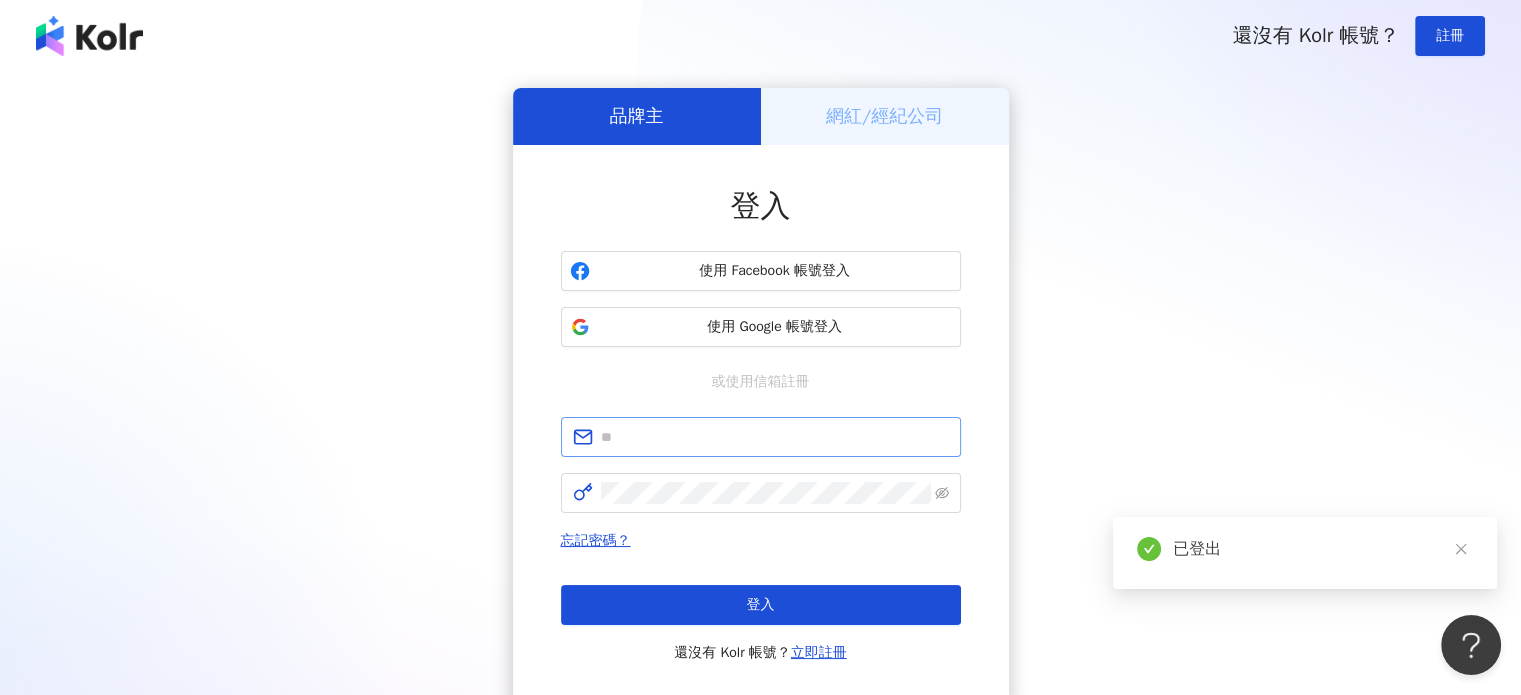 click at bounding box center [761, 437] 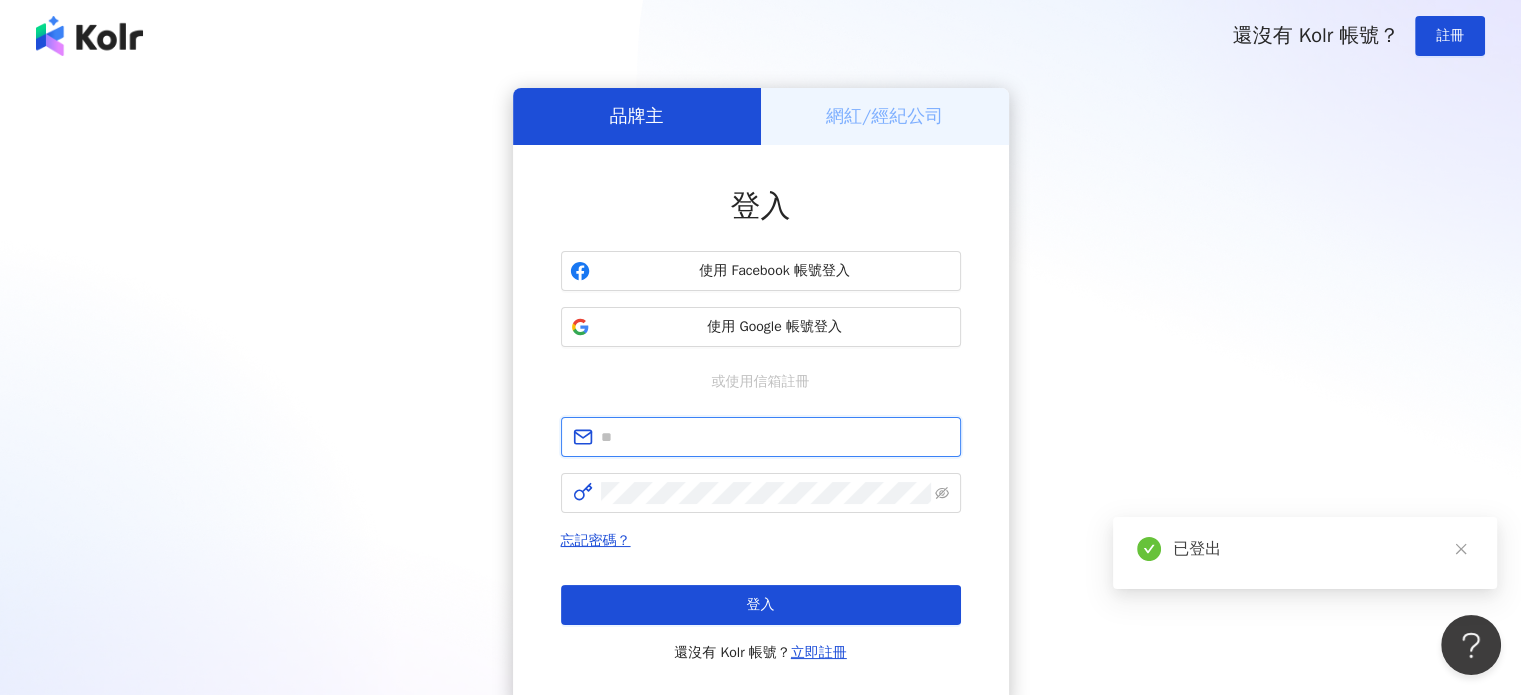 click at bounding box center (775, 437) 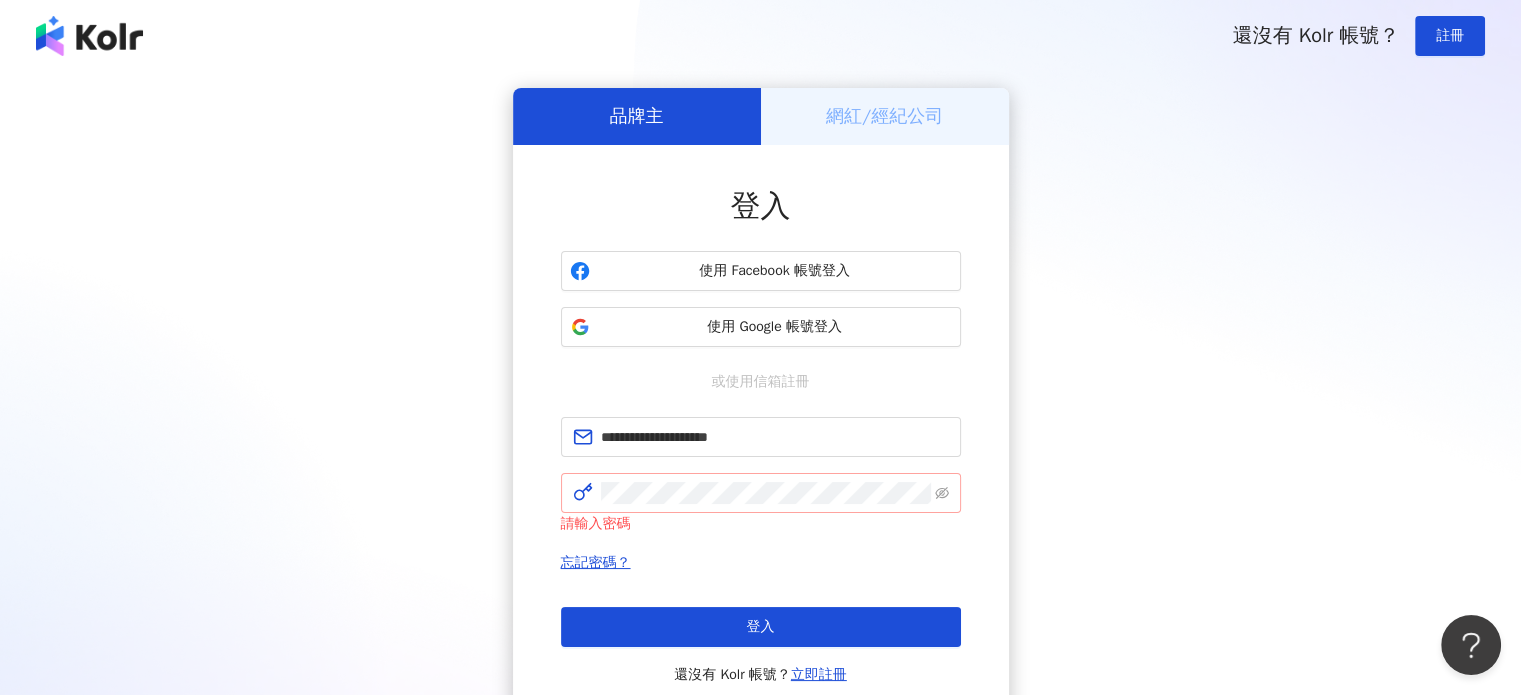 click at bounding box center (761, 493) 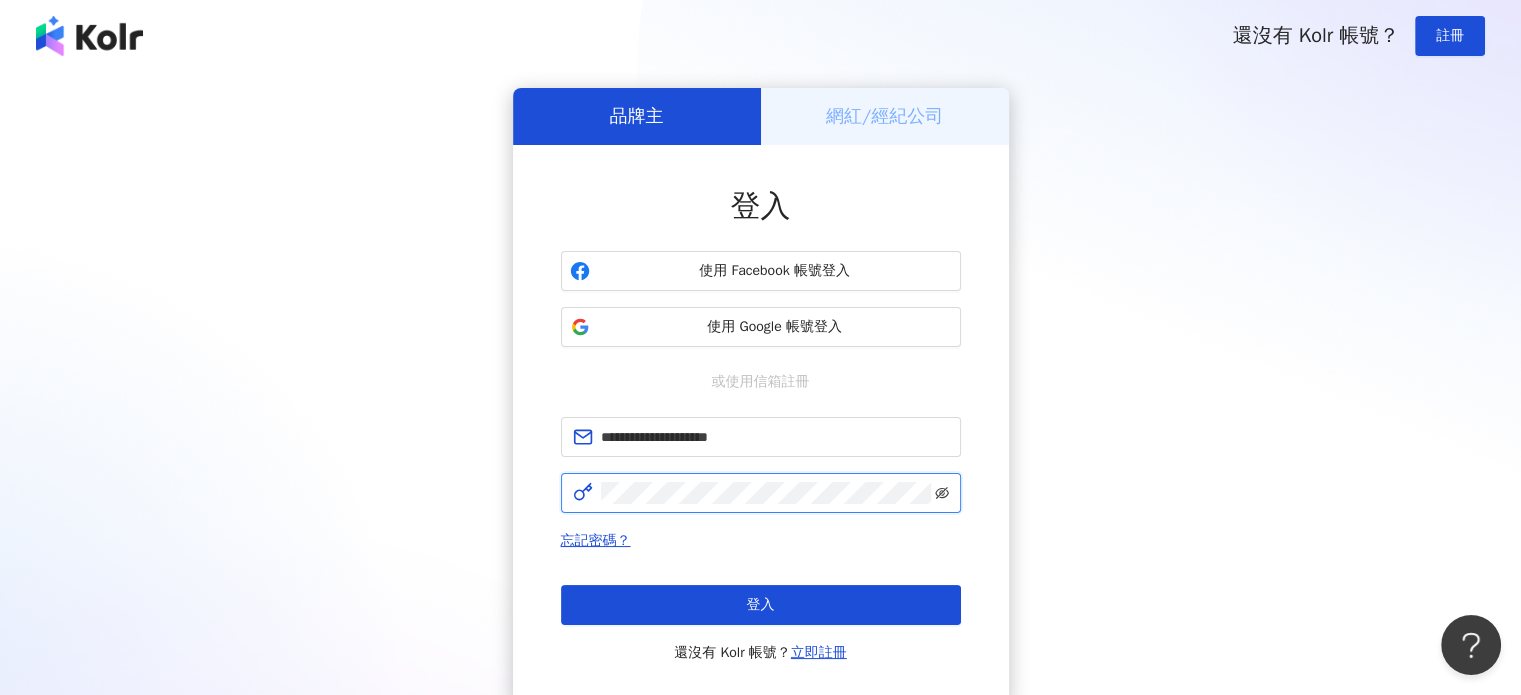 click 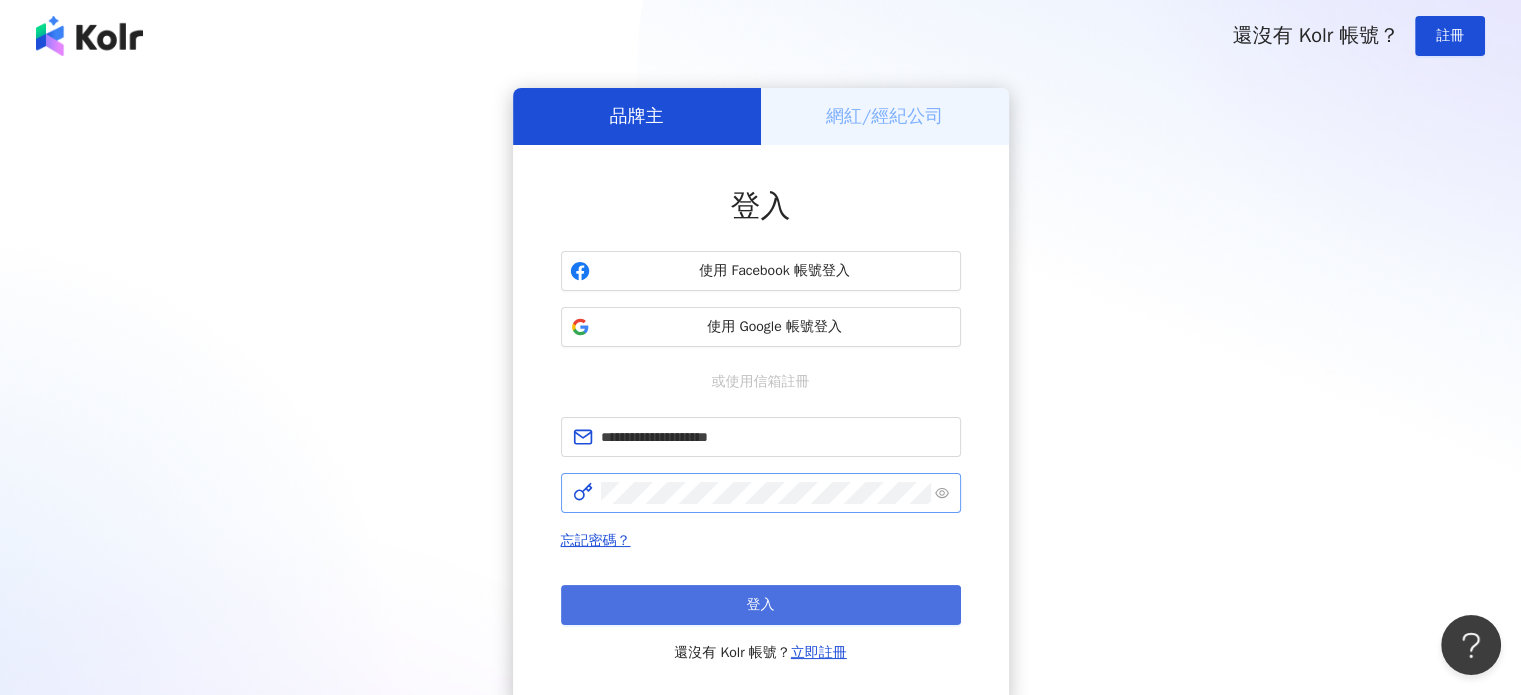 click on "登入" at bounding box center (761, 605) 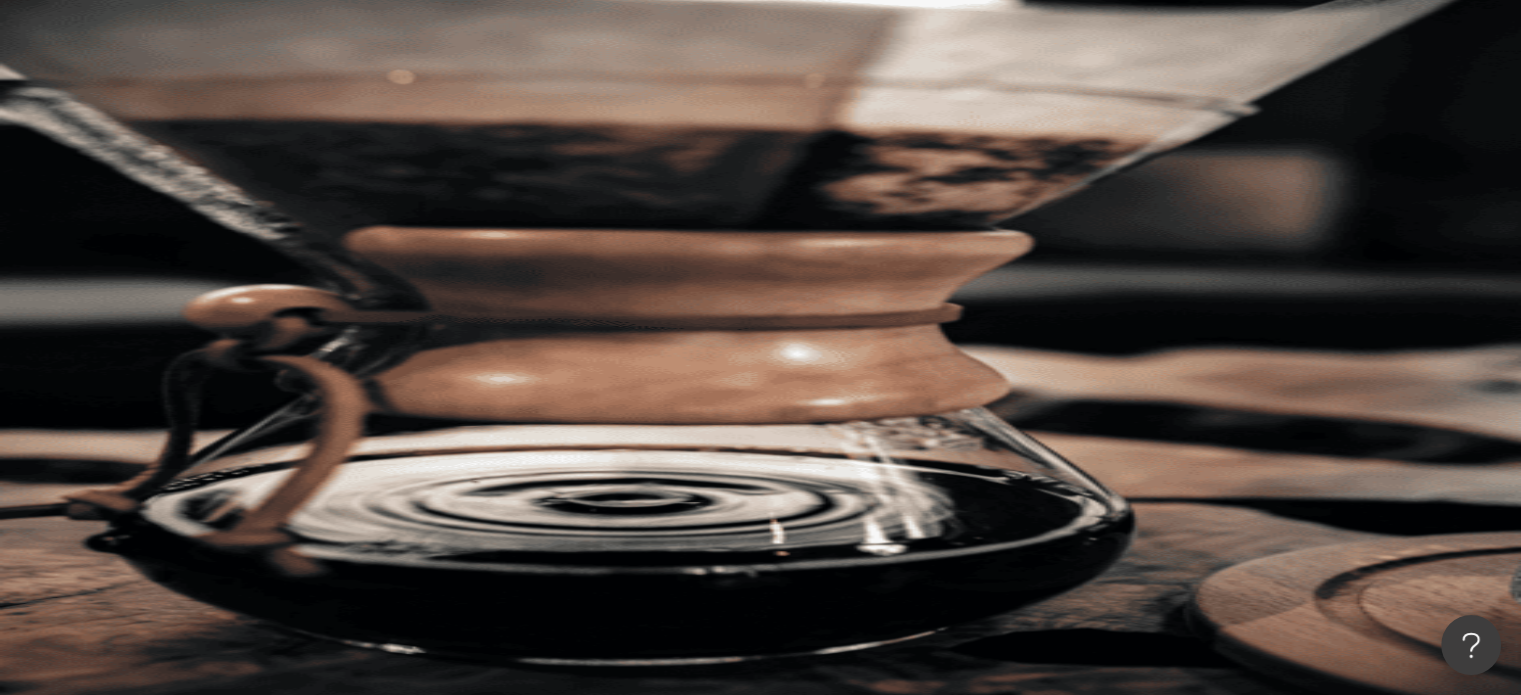 click on "L" at bounding box center [256, 280] 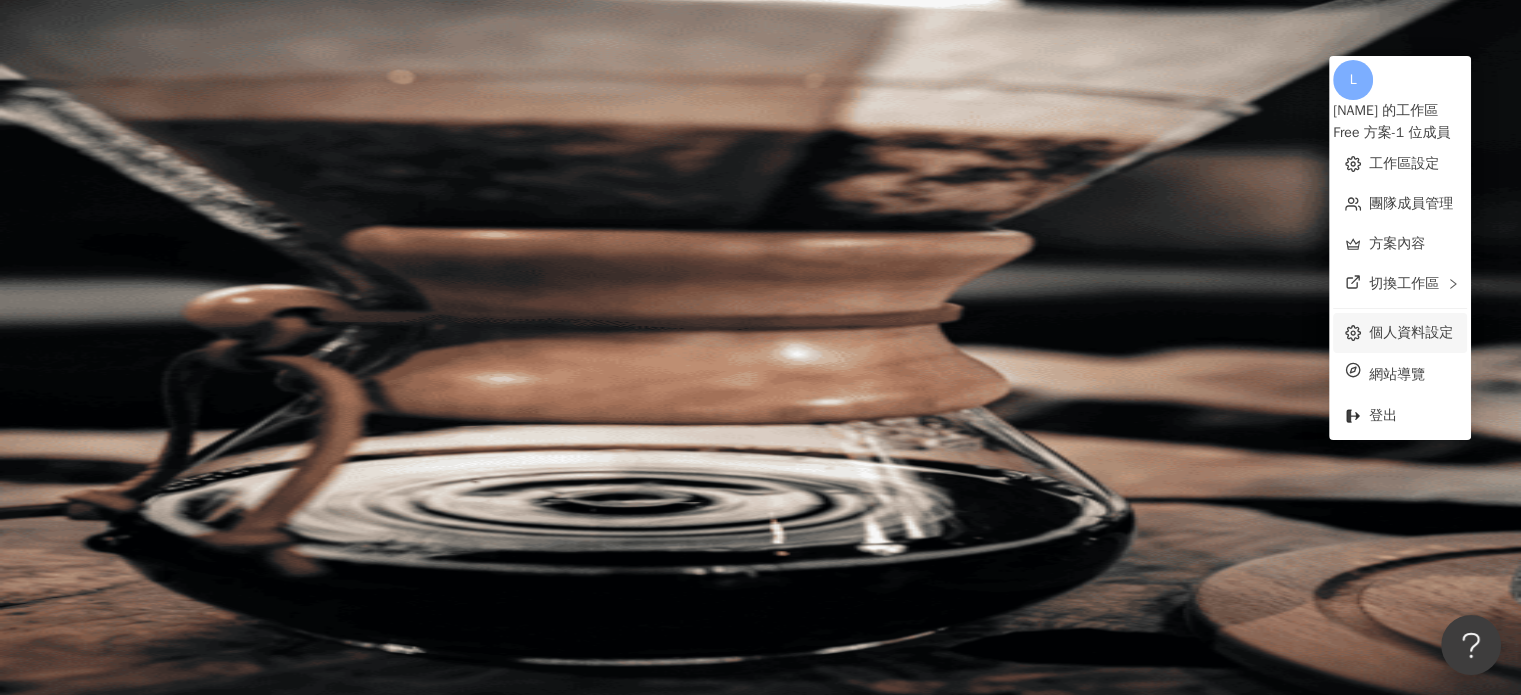 click on "個人資料設定" at bounding box center [1411, 332] 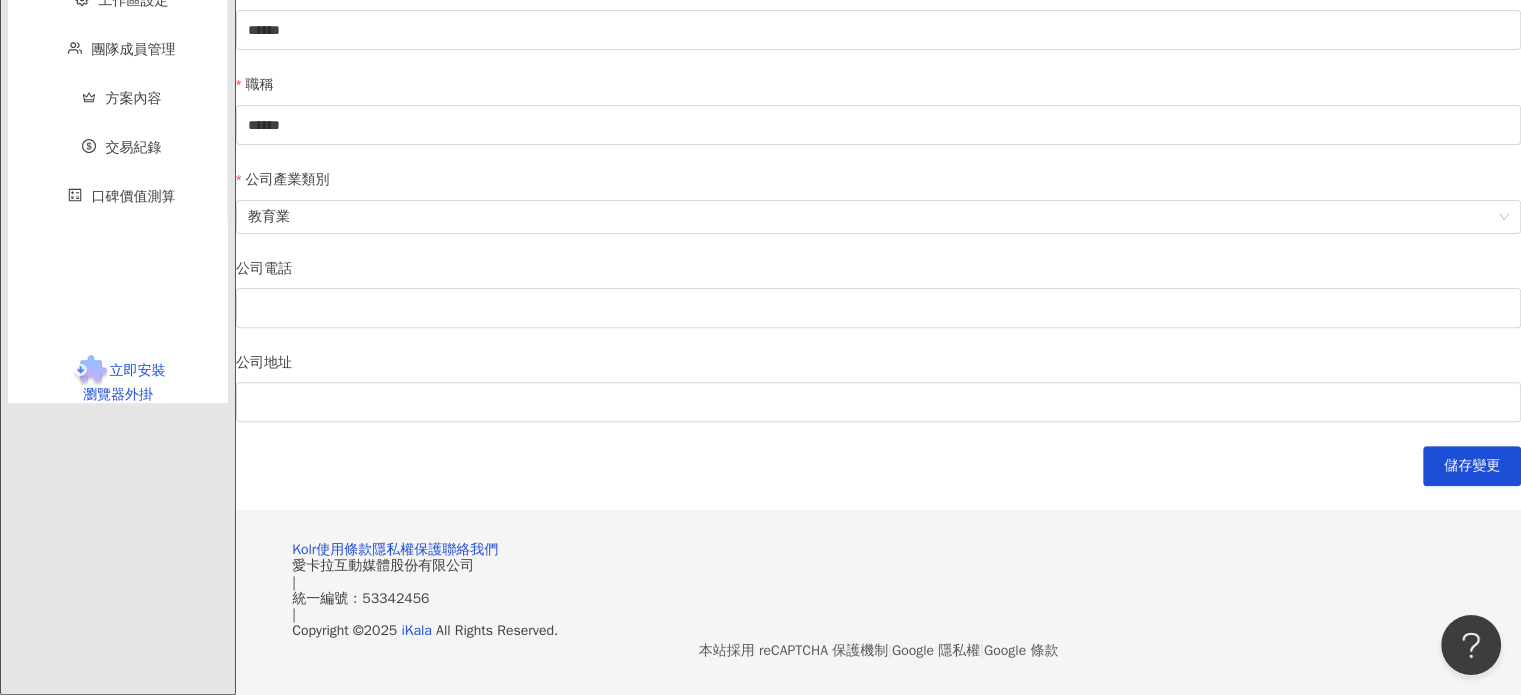 scroll, scrollTop: 983, scrollLeft: 0, axis: vertical 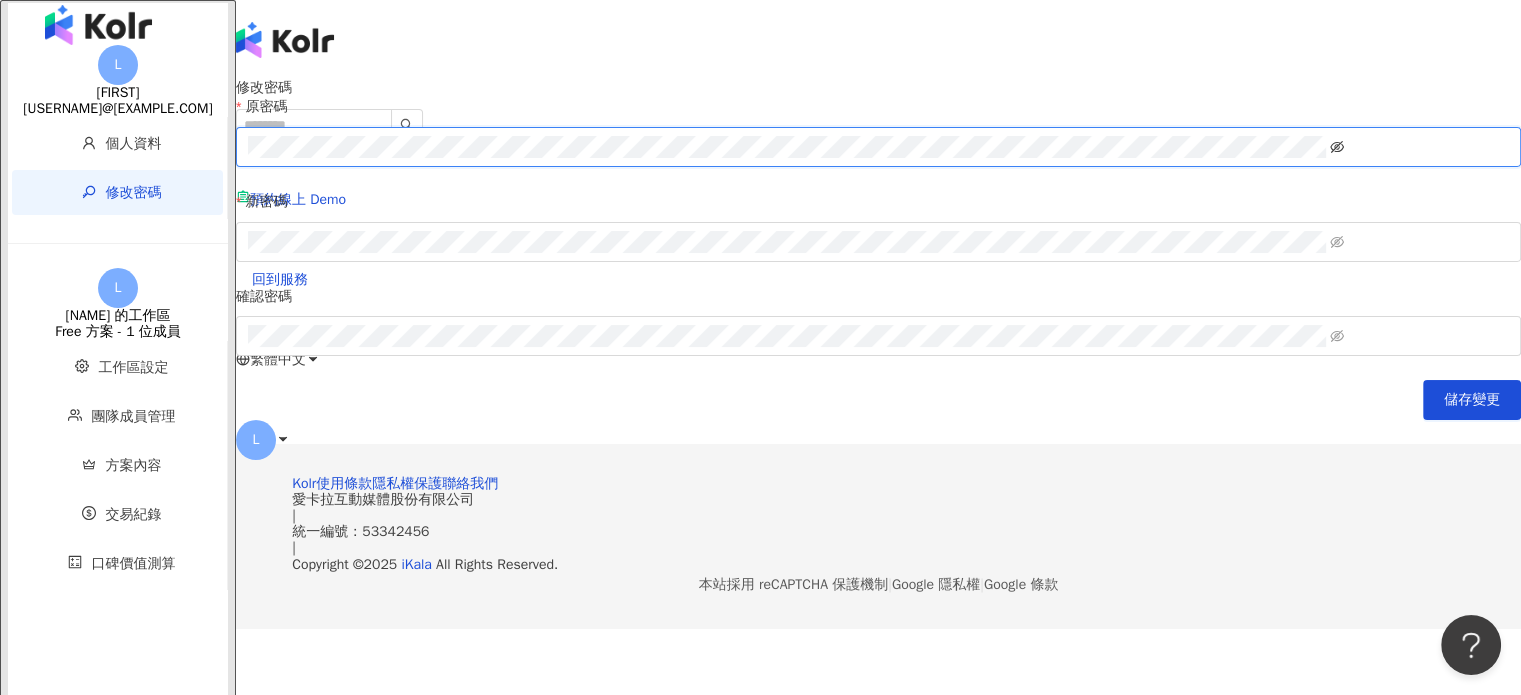 click 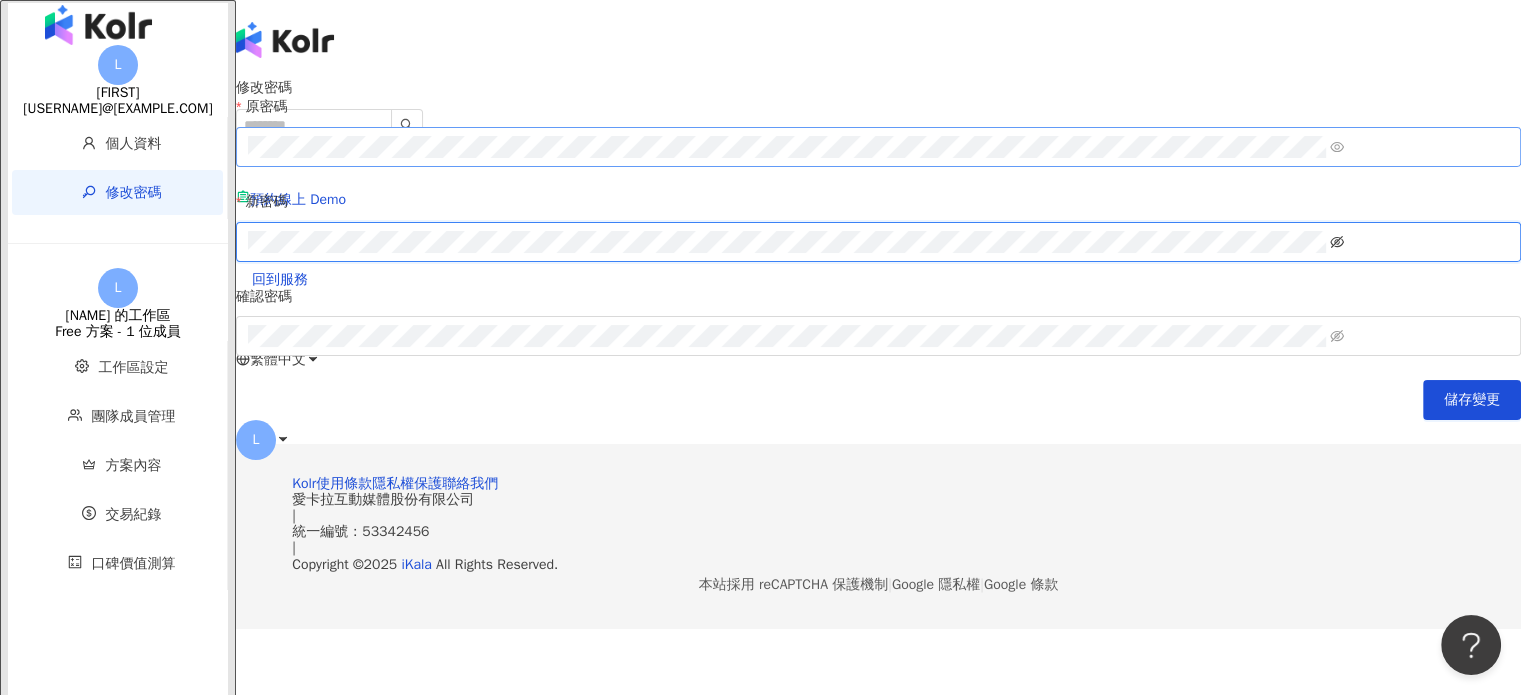 click 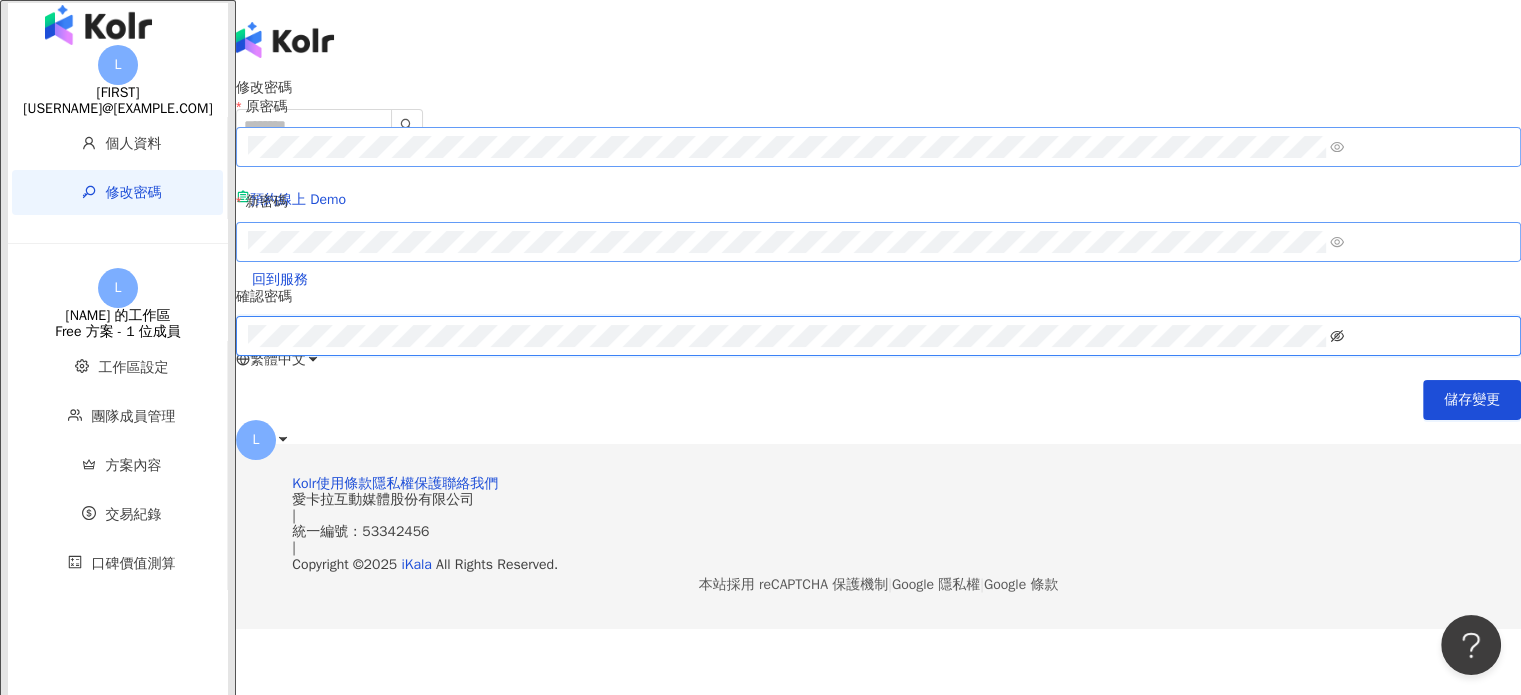 click 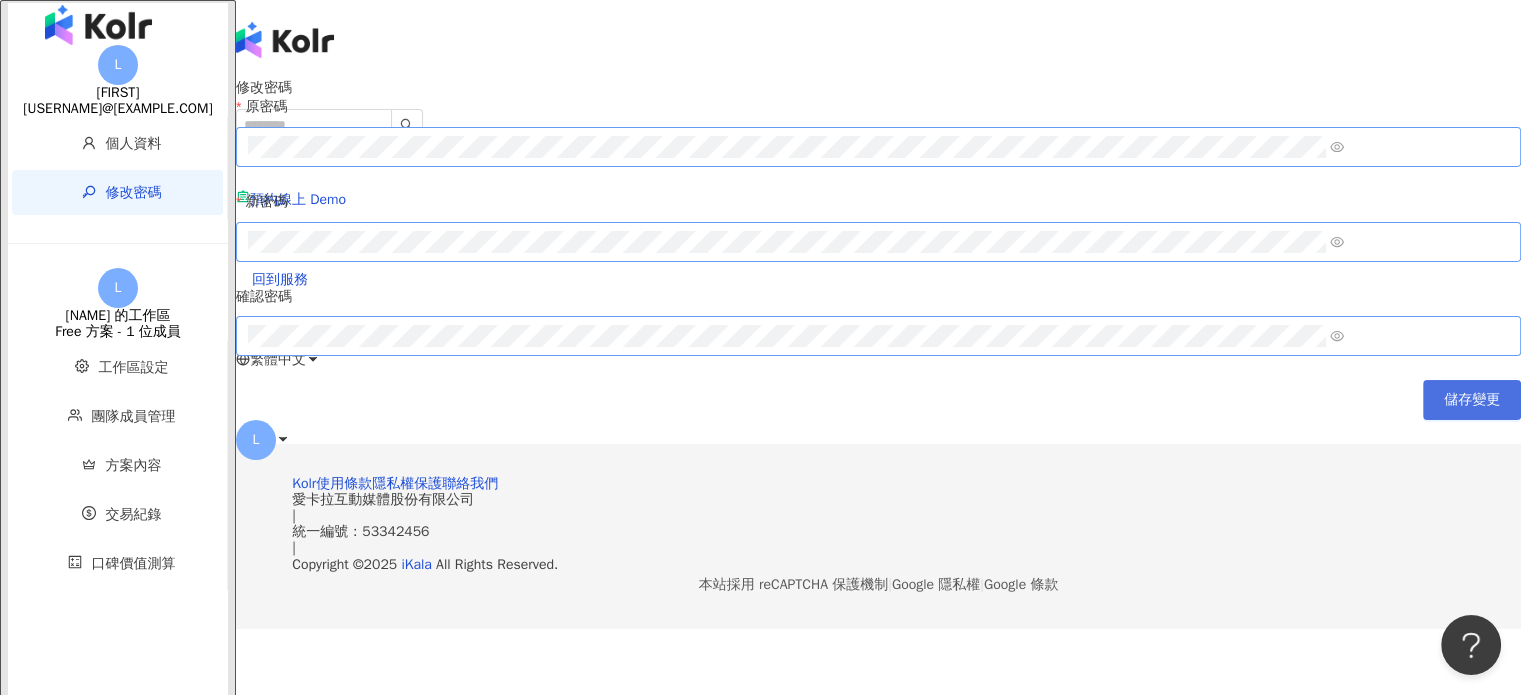 click on "儲存變更" at bounding box center [1472, 400] 